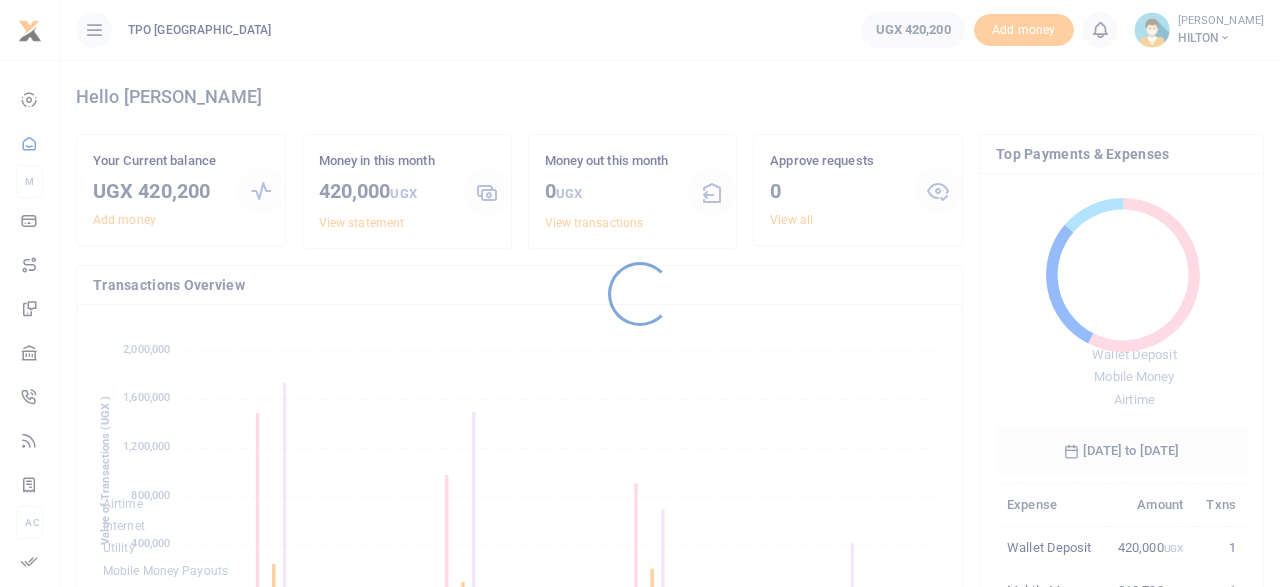 scroll, scrollTop: 0, scrollLeft: 0, axis: both 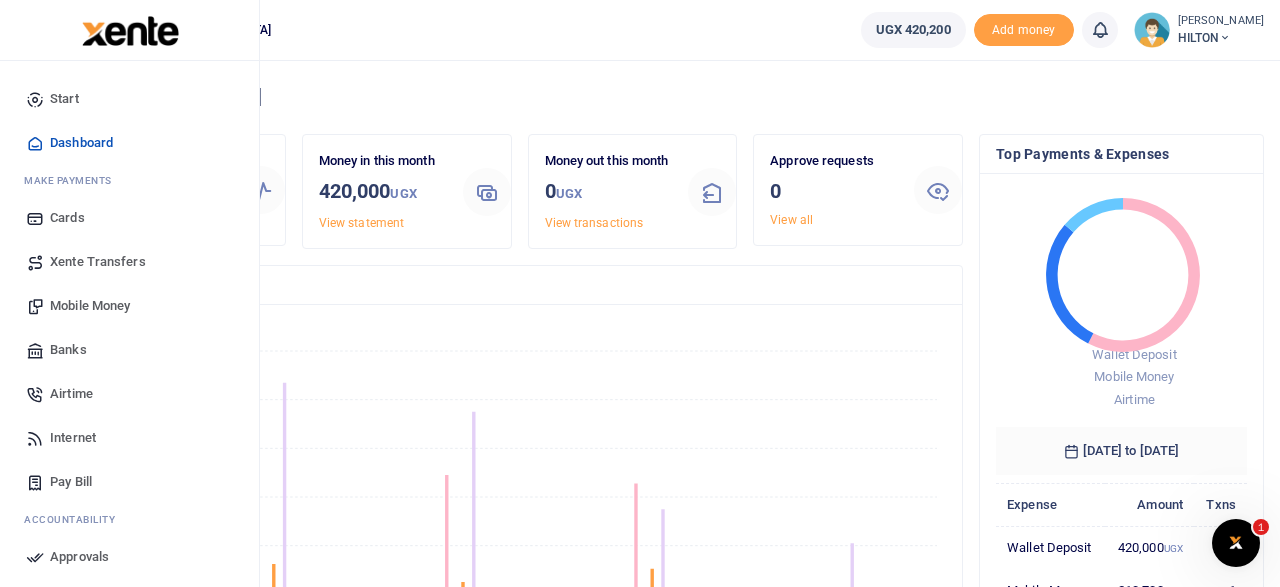 click on "Airtime" at bounding box center (71, 394) 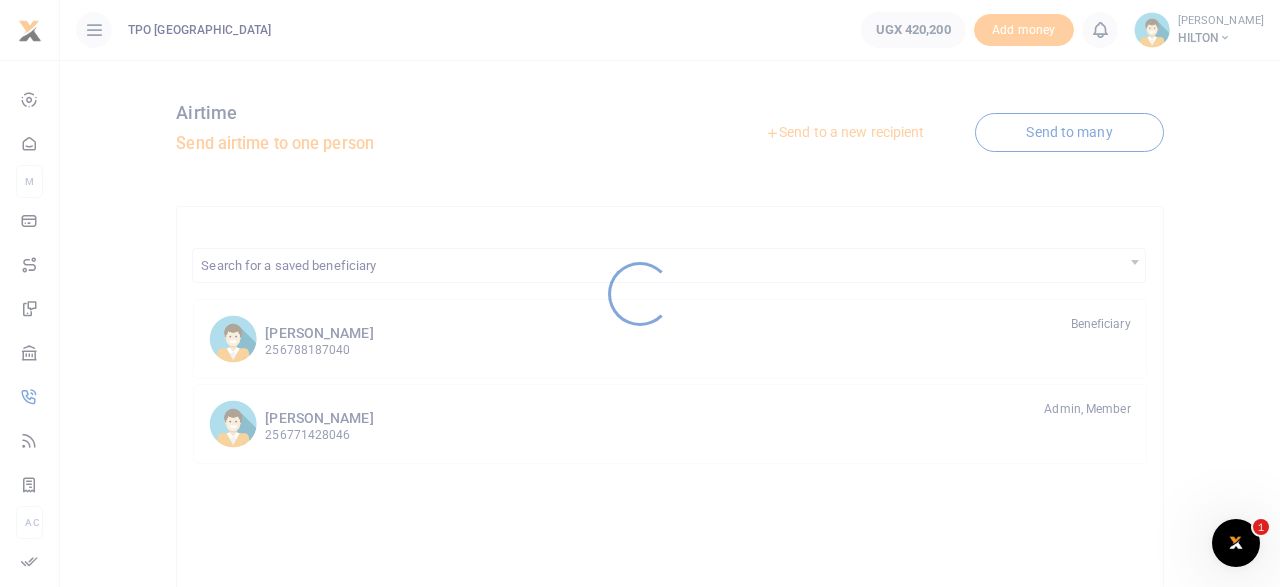scroll, scrollTop: 0, scrollLeft: 0, axis: both 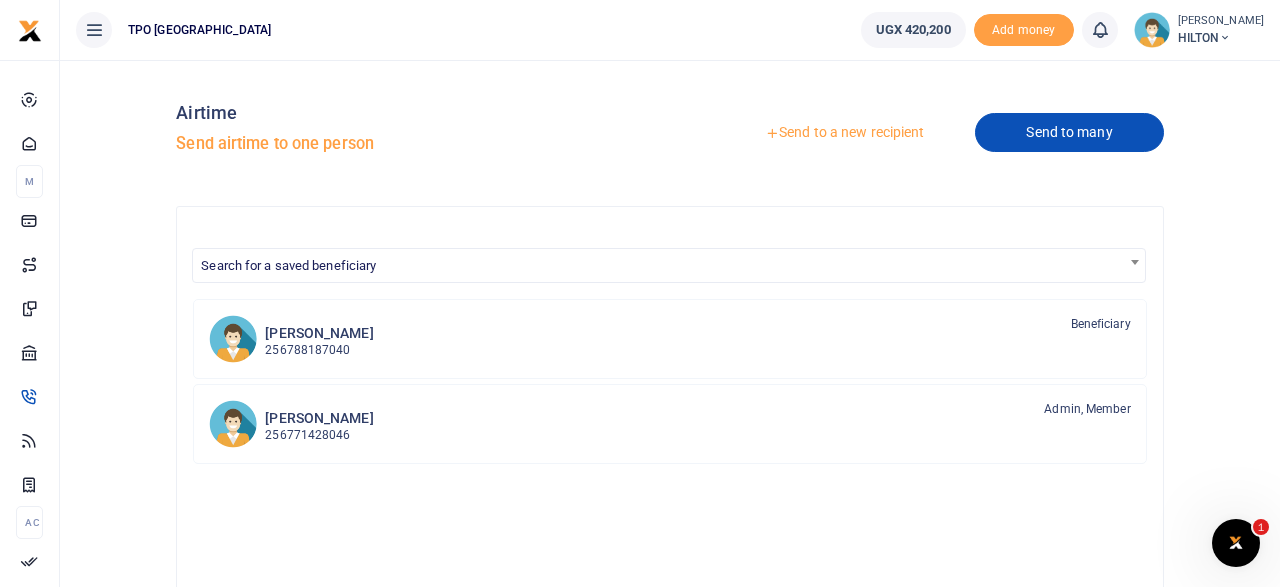 click on "Send to many" at bounding box center [1069, 132] 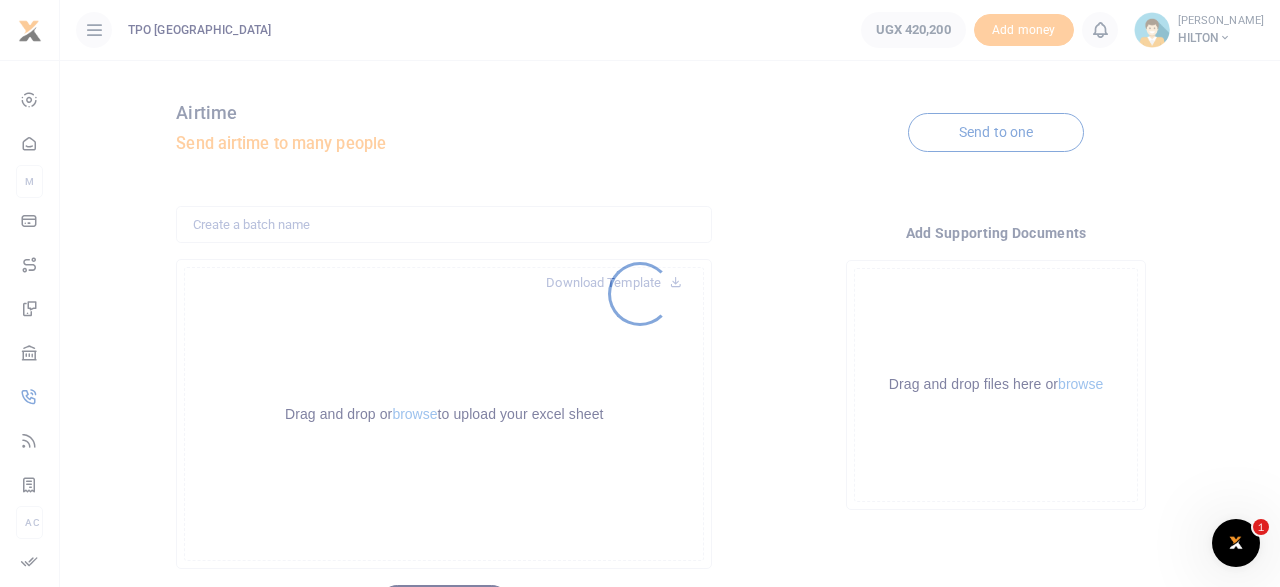 scroll, scrollTop: 0, scrollLeft: 0, axis: both 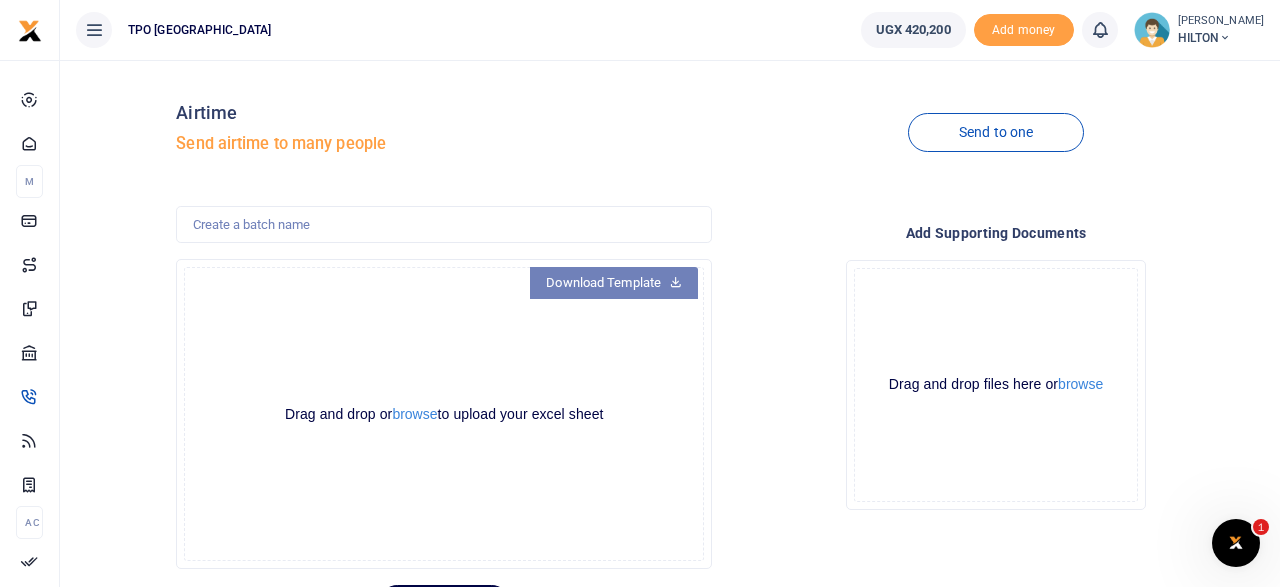 click on "Download Template" at bounding box center (614, 283) 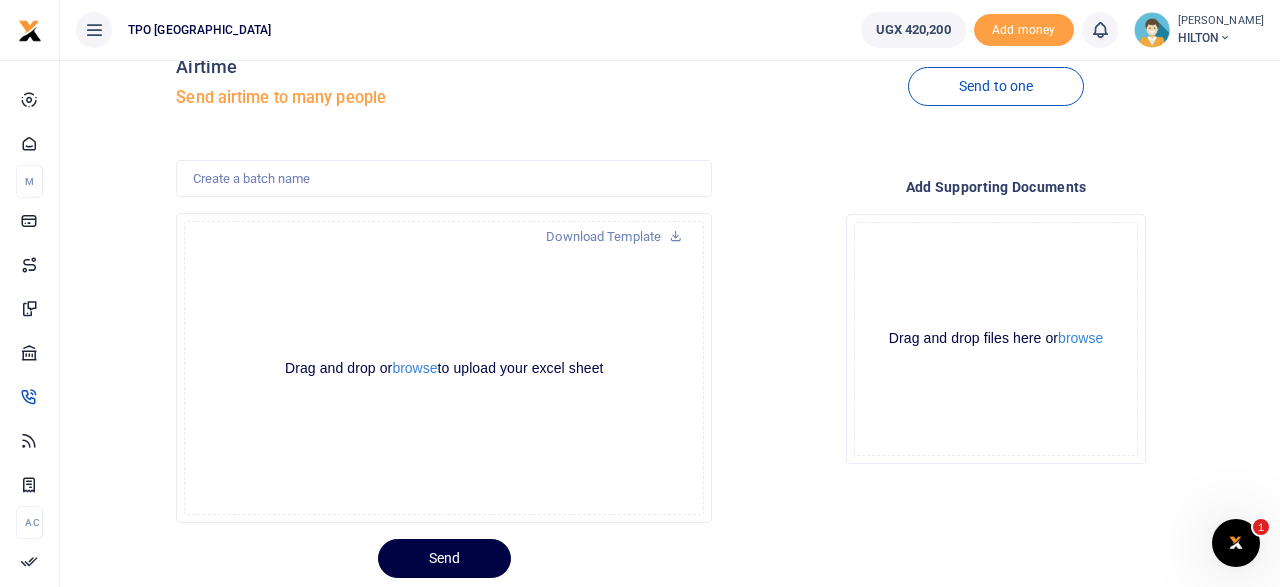 scroll, scrollTop: 0, scrollLeft: 0, axis: both 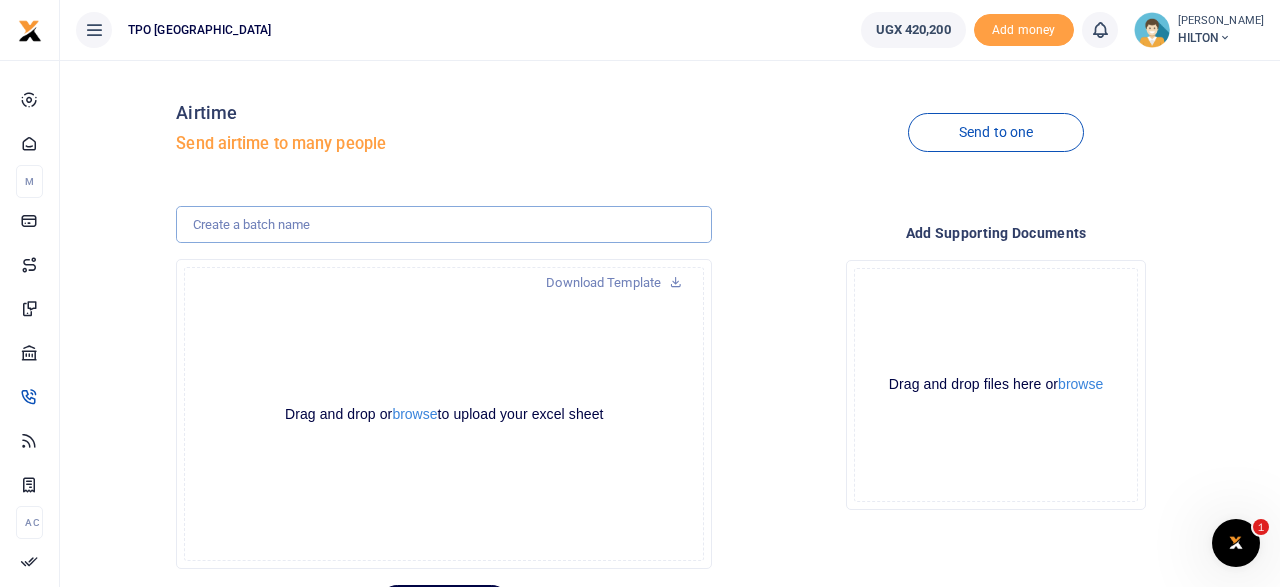 click at bounding box center (444, 225) 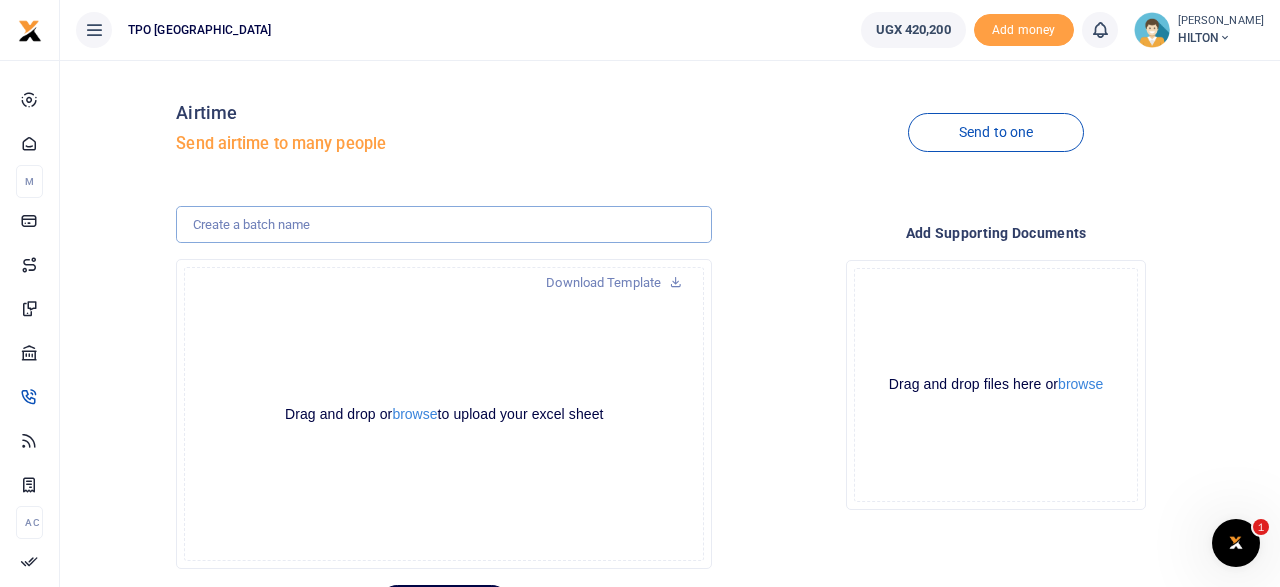 click at bounding box center (444, 225) 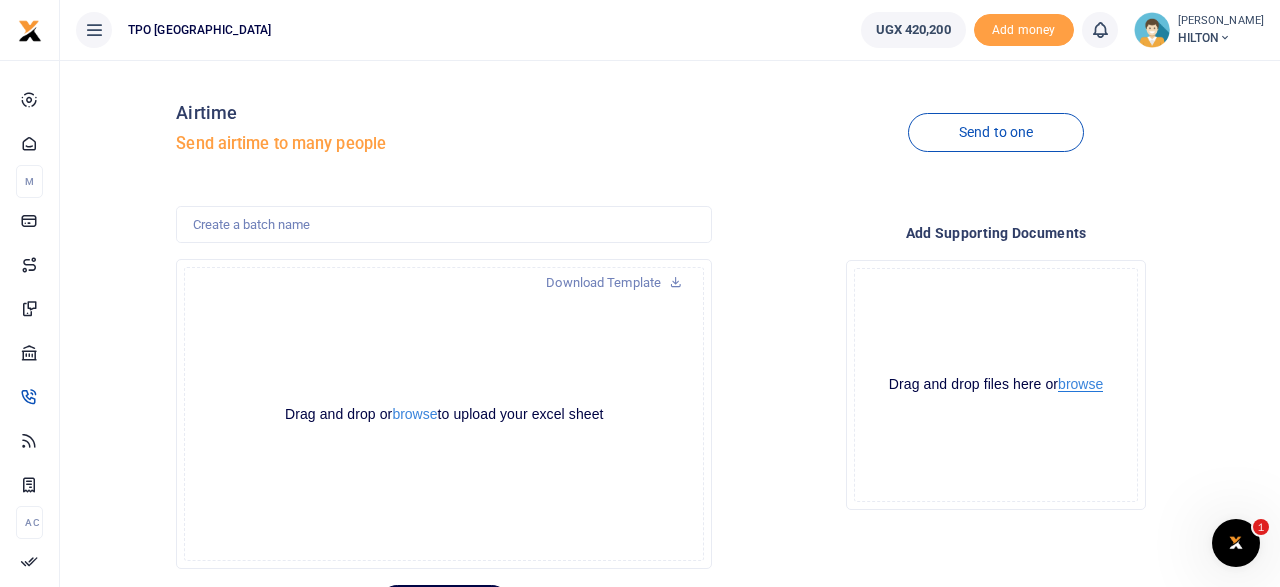 click on "browse" at bounding box center [1080, 384] 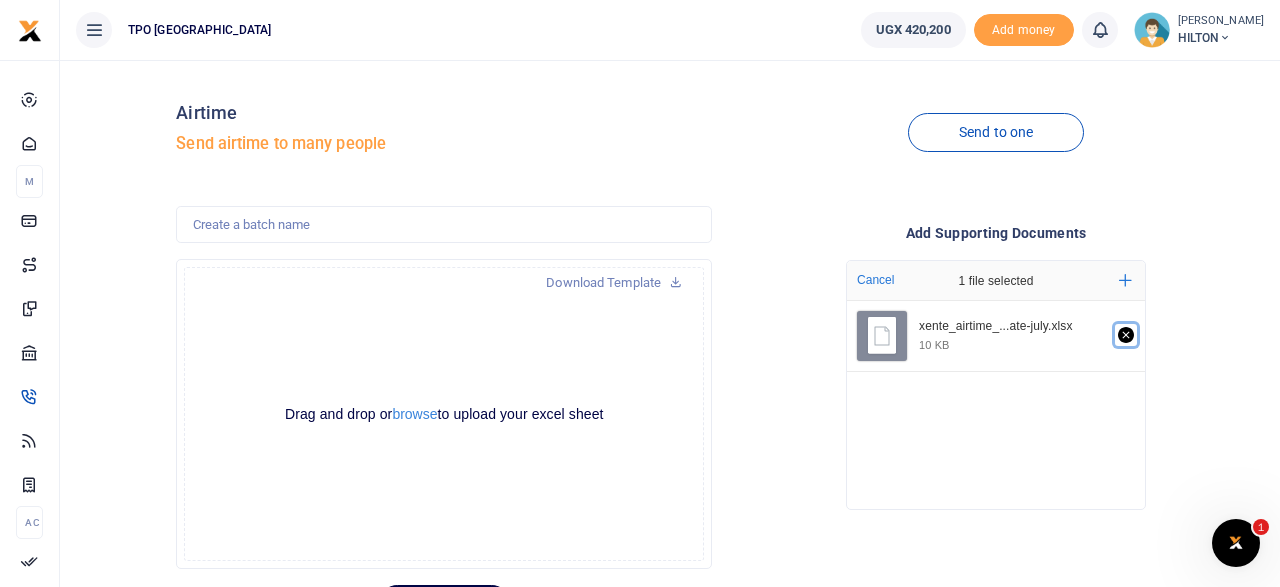 click 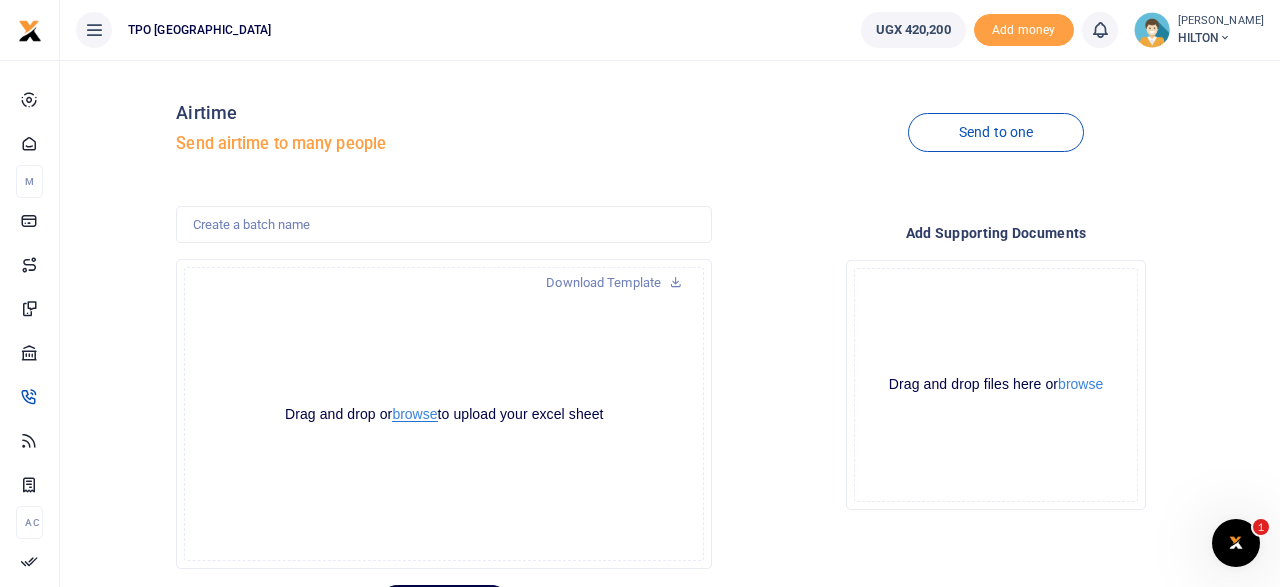 click on "browse" at bounding box center [414, 414] 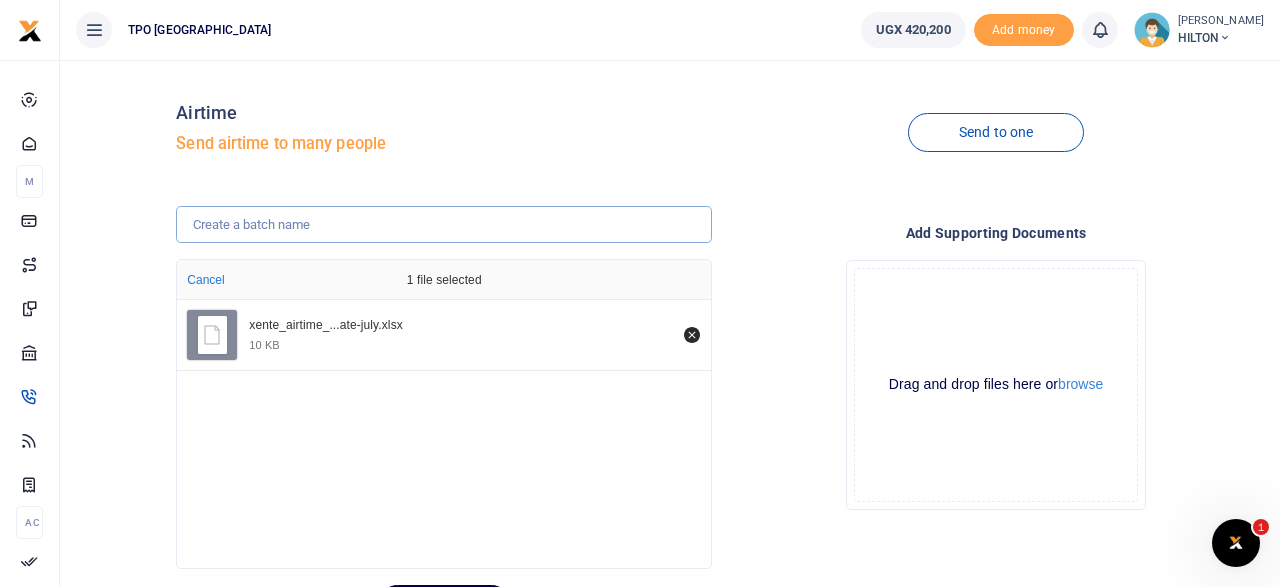 click at bounding box center [444, 225] 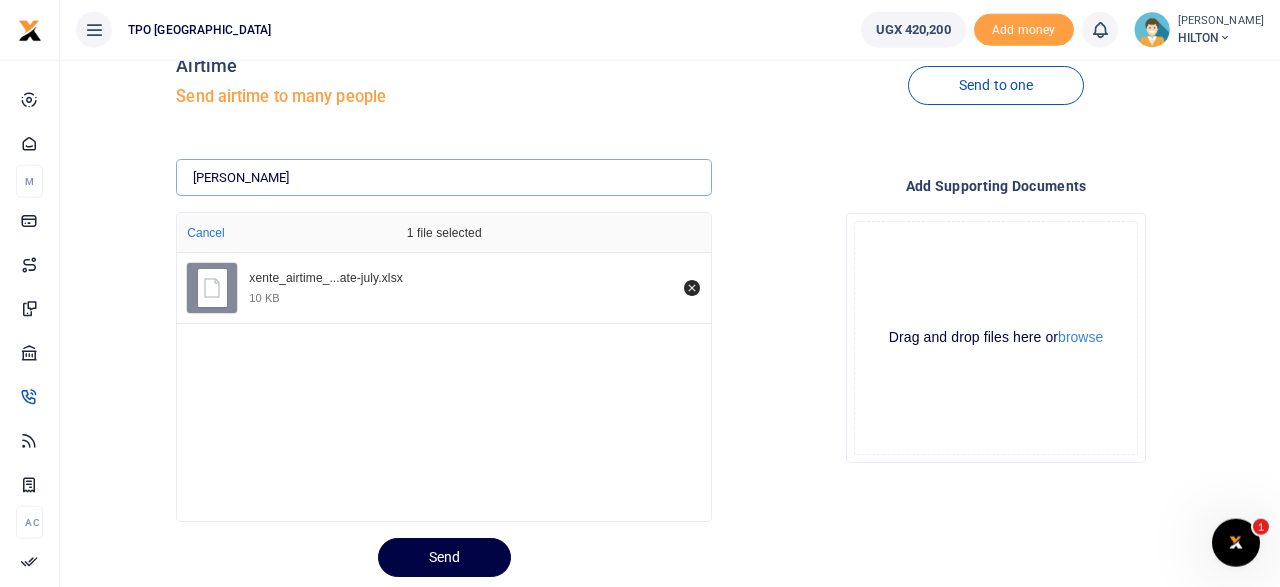 scroll, scrollTop: 104, scrollLeft: 0, axis: vertical 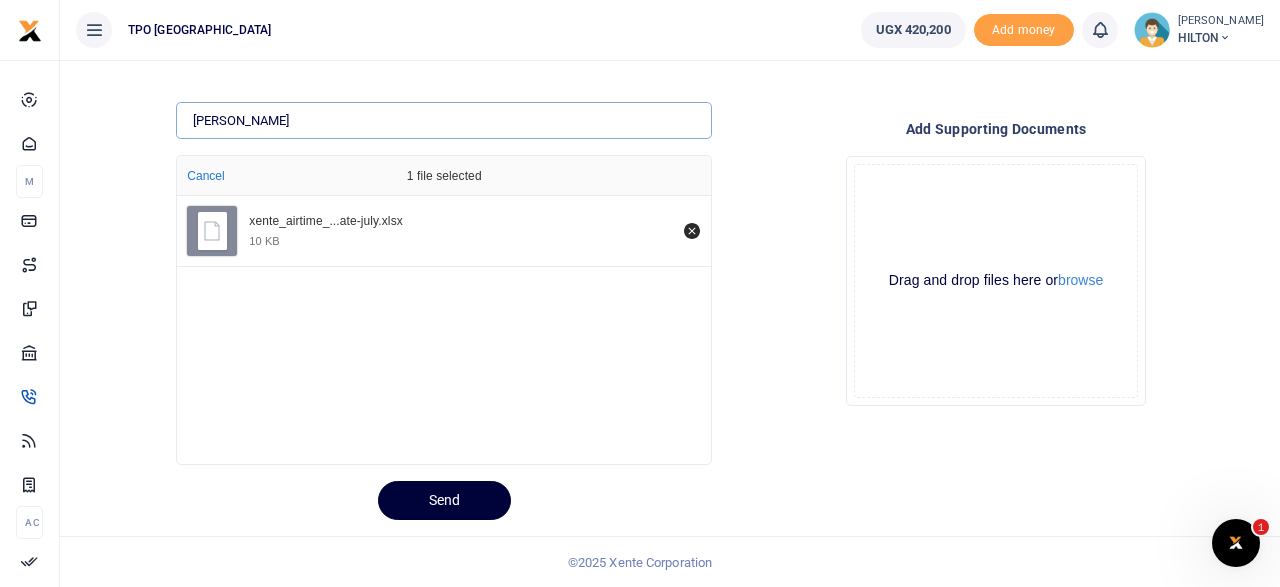 type on "stromme" 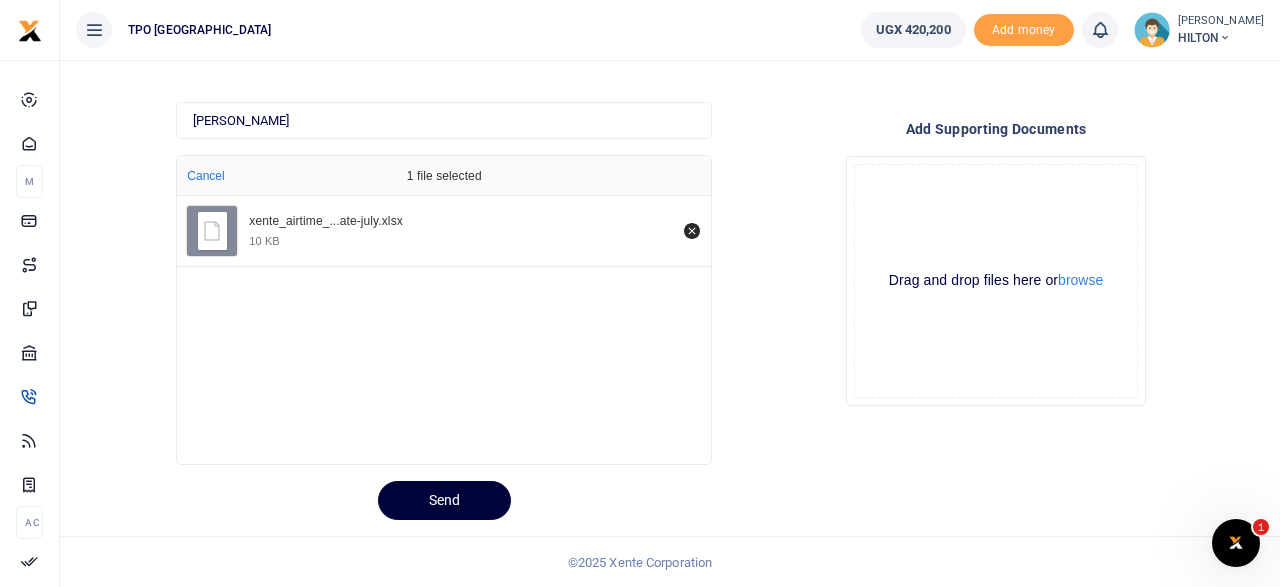 click on "Send" at bounding box center [444, 500] 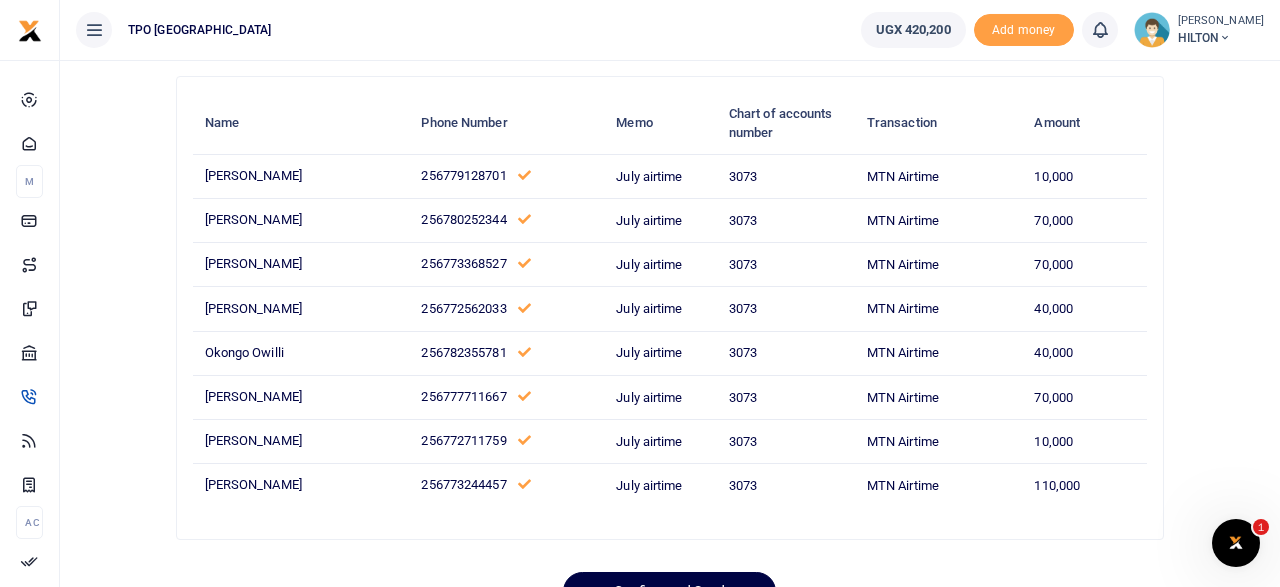 scroll, scrollTop: 208, scrollLeft: 0, axis: vertical 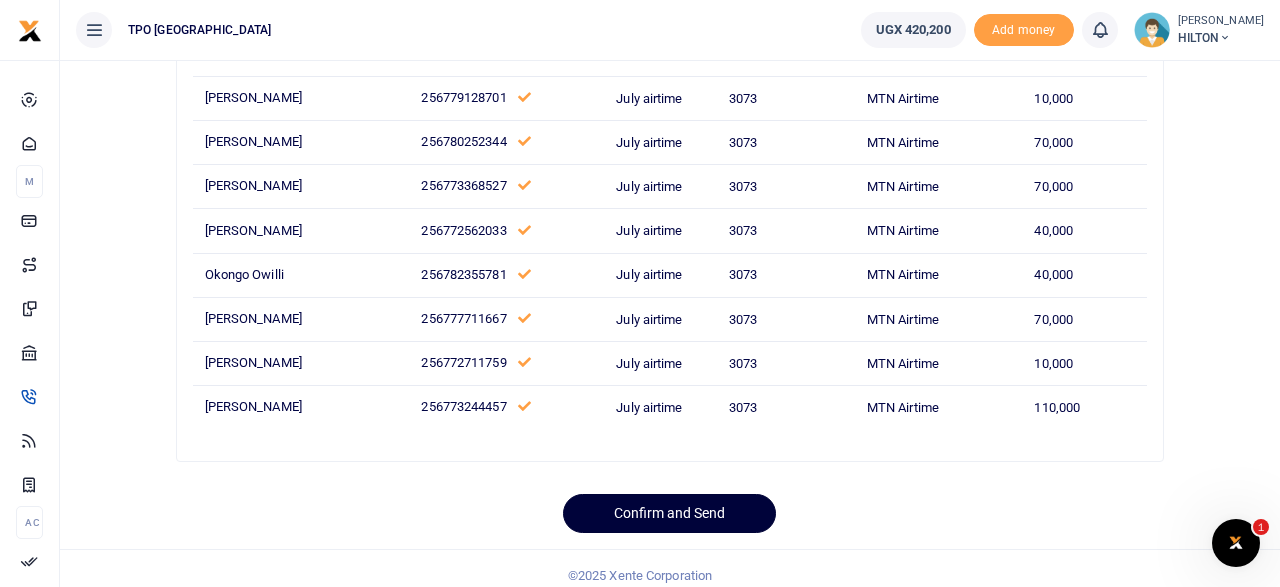 click on "Confirm and Send" at bounding box center [669, 513] 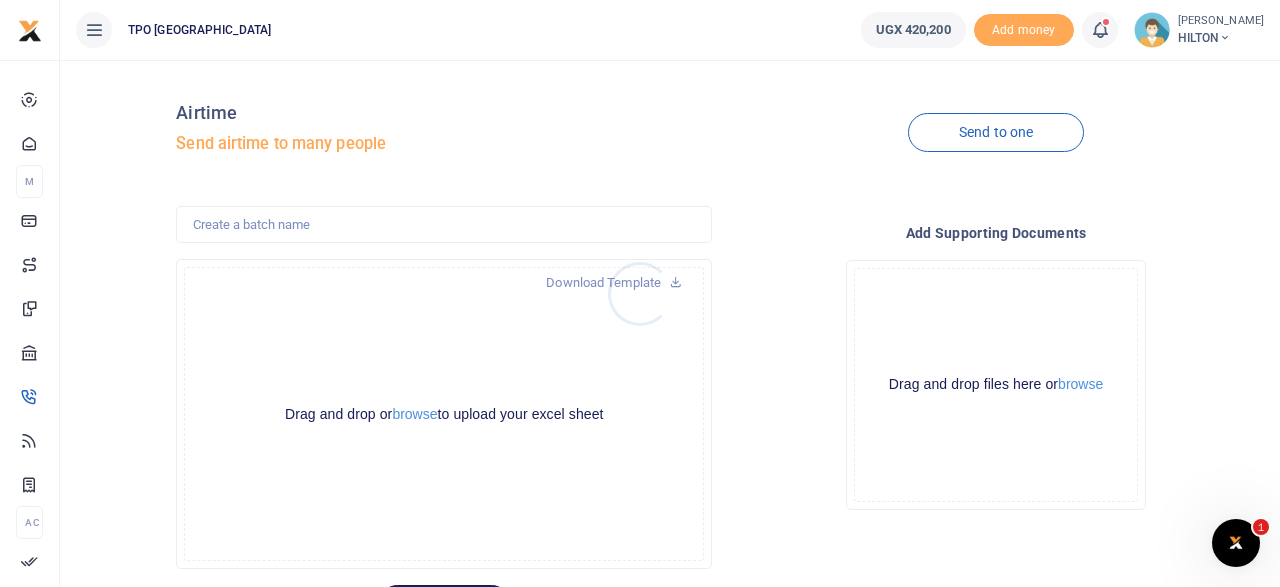 scroll, scrollTop: 0, scrollLeft: 0, axis: both 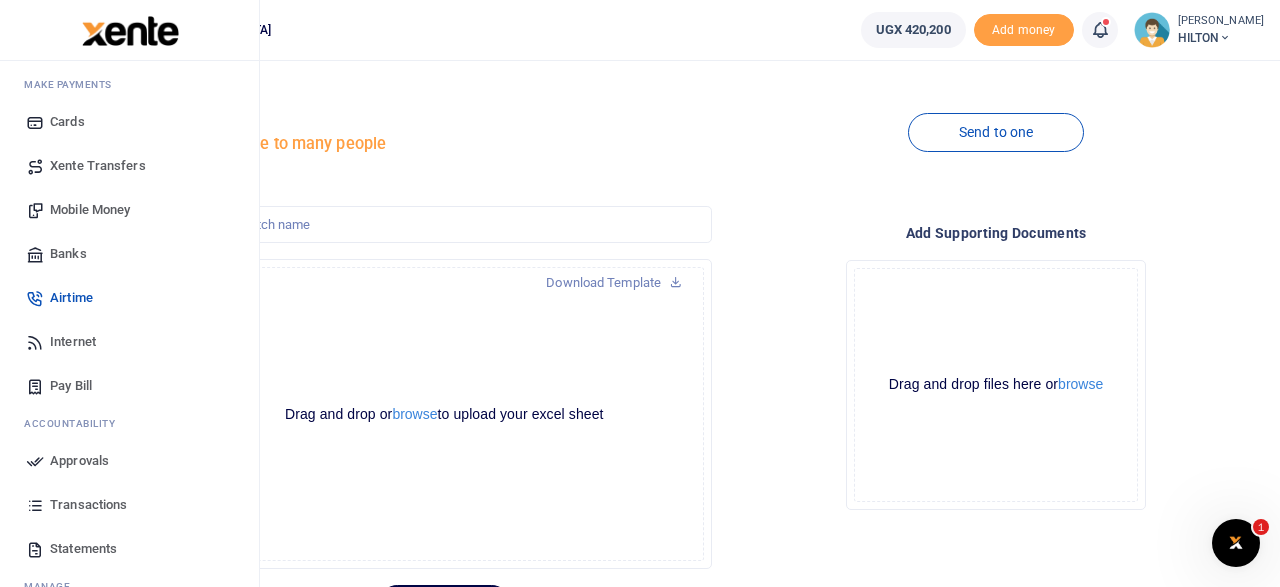click on "Approvals" at bounding box center (79, 461) 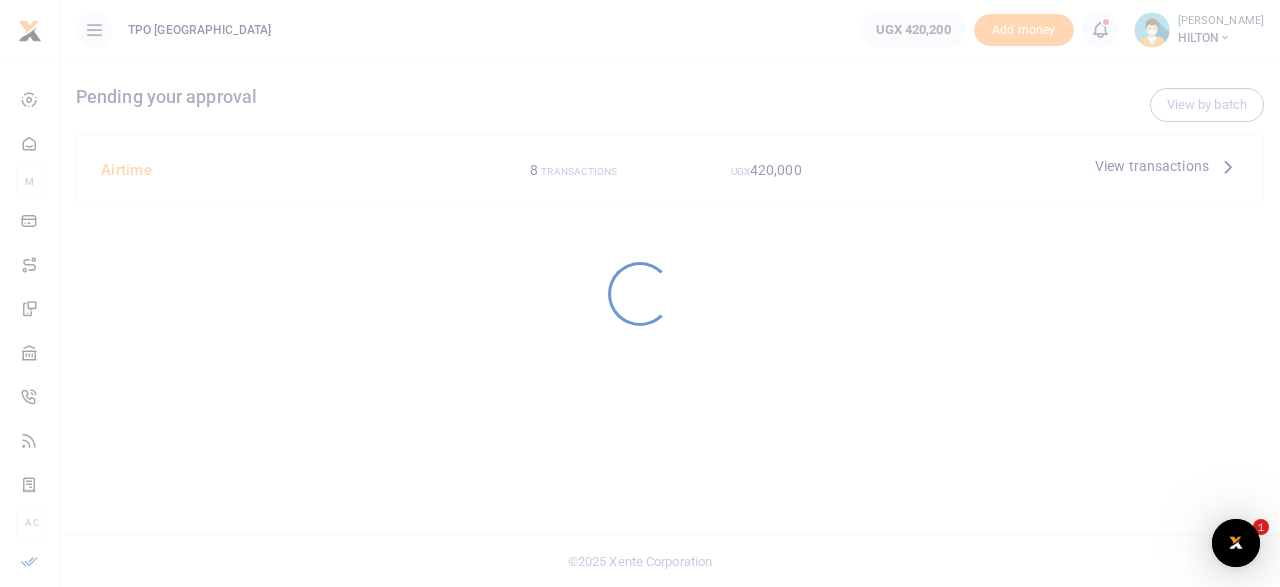 scroll, scrollTop: 0, scrollLeft: 0, axis: both 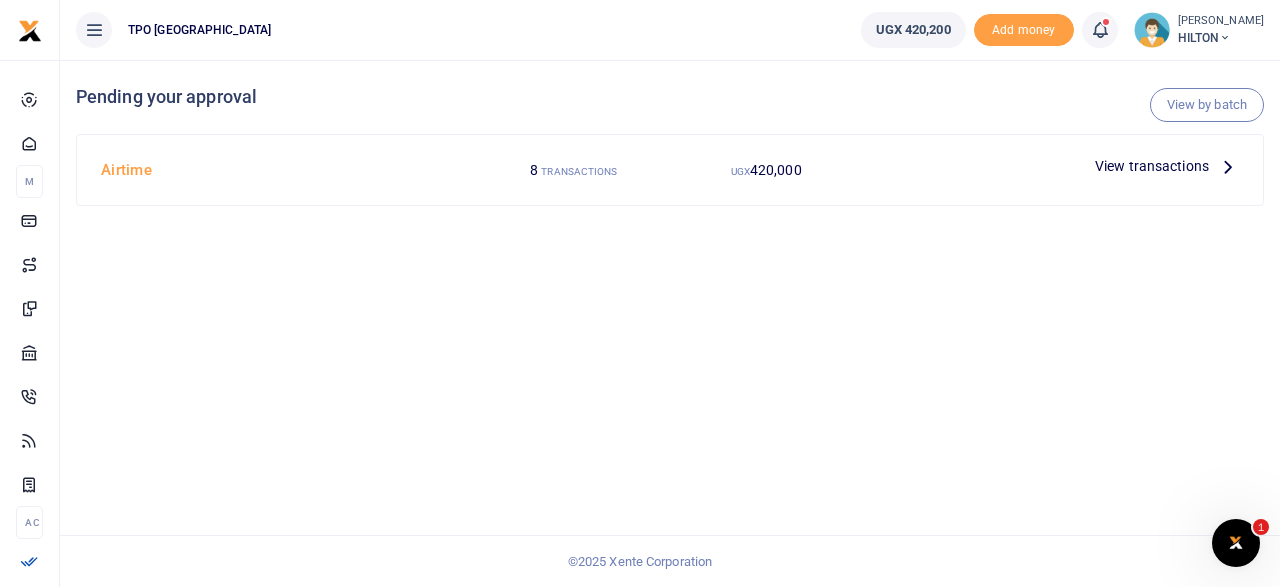 click on "View transactions" at bounding box center (1152, 166) 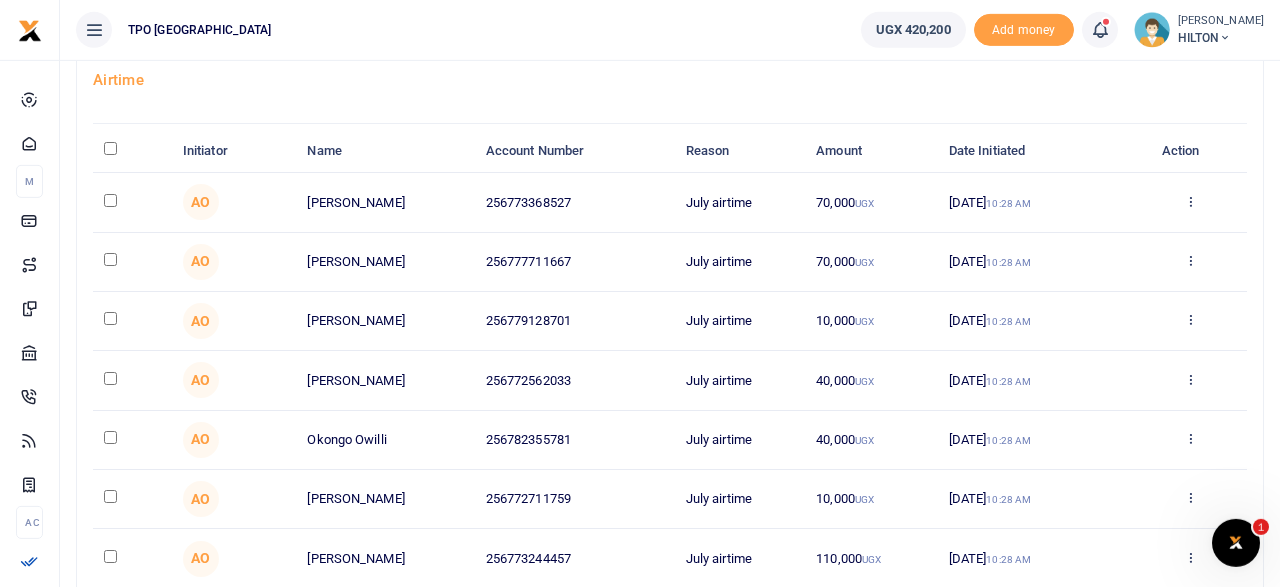 scroll, scrollTop: 0, scrollLeft: 0, axis: both 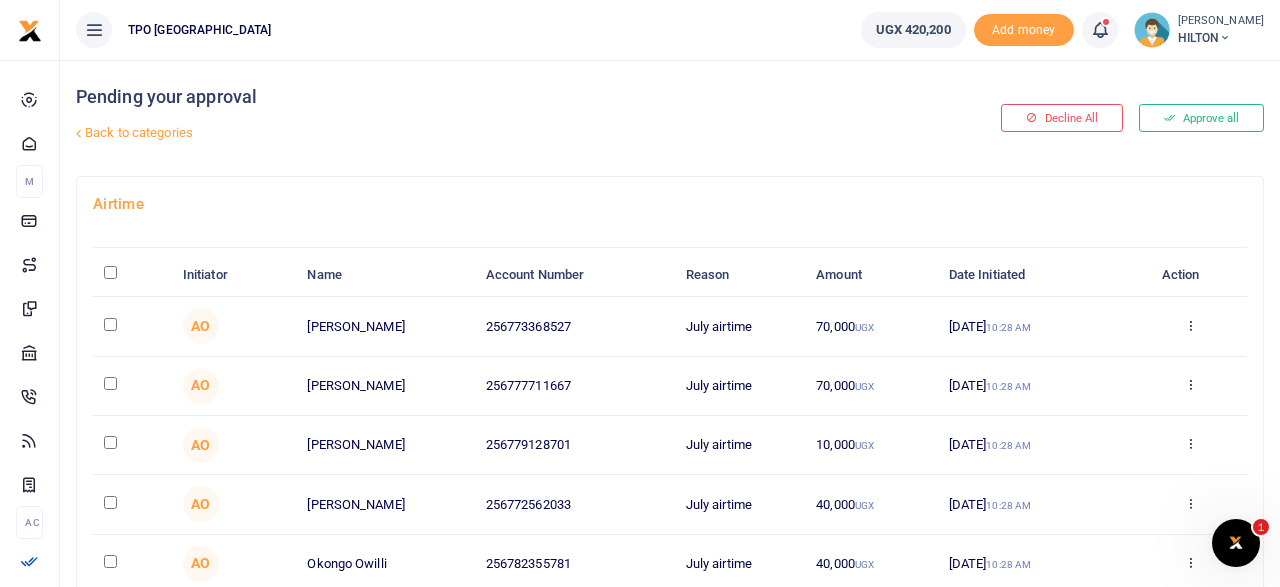 click at bounding box center [110, 272] 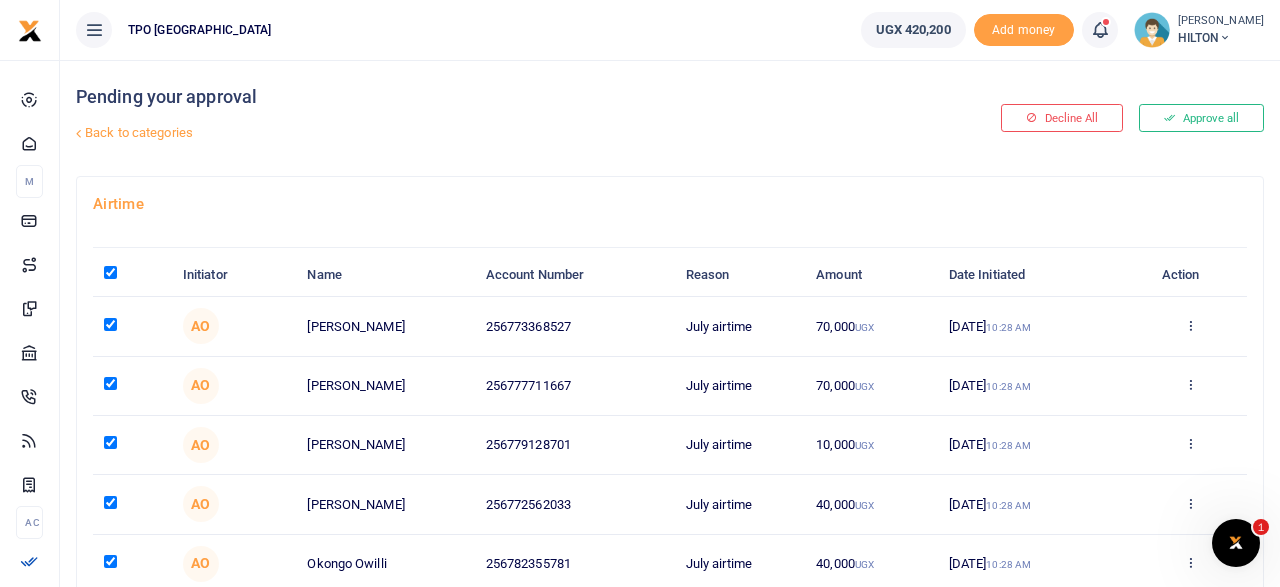 checkbox on "true" 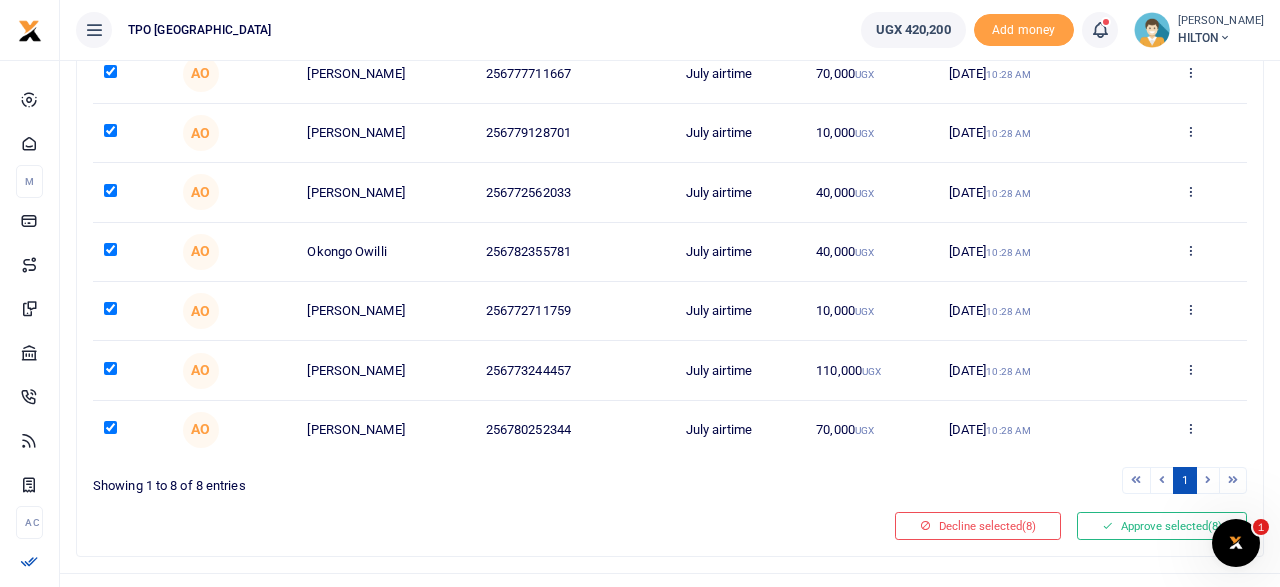scroll, scrollTop: 344, scrollLeft: 0, axis: vertical 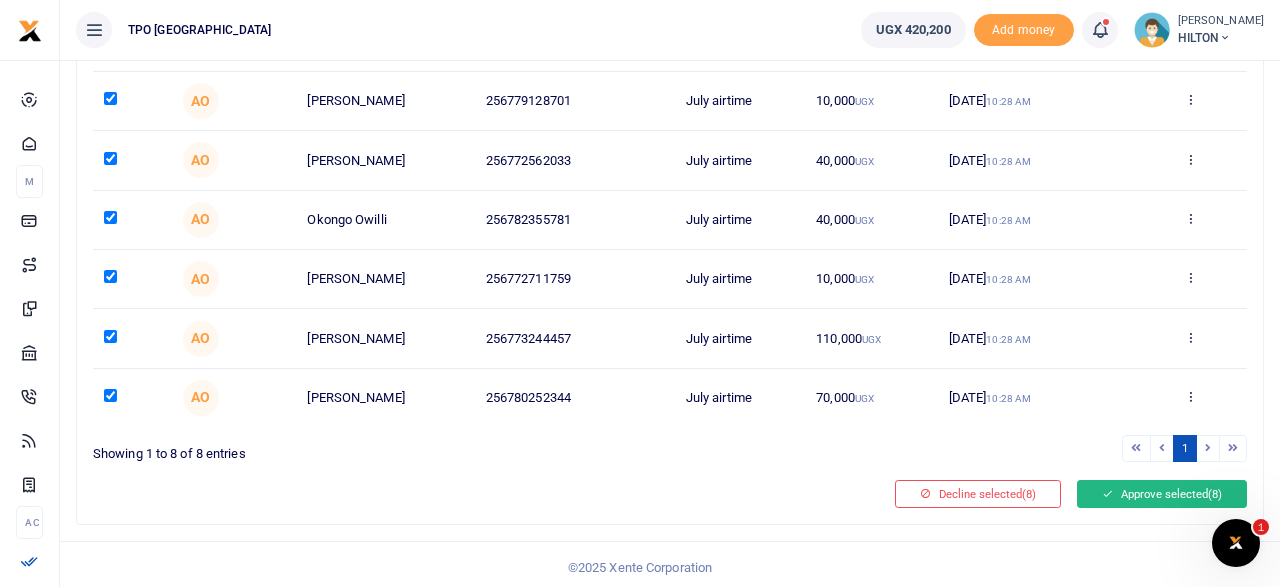 click on "Approve selected  (8)" at bounding box center (1162, 494) 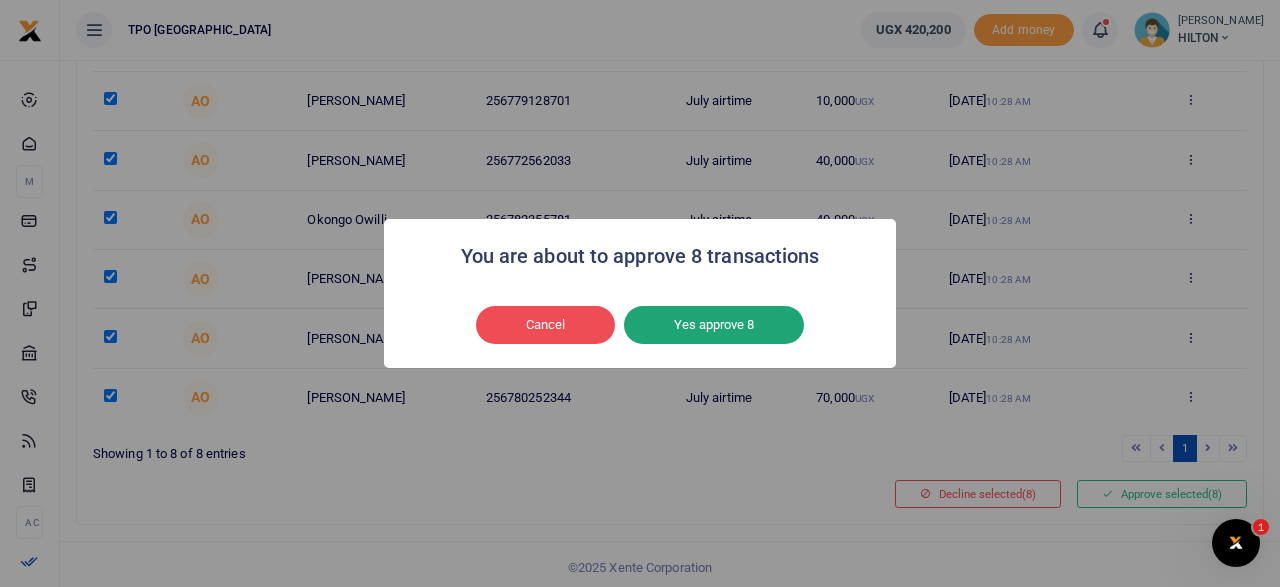 click on "Yes approve 8" at bounding box center [714, 325] 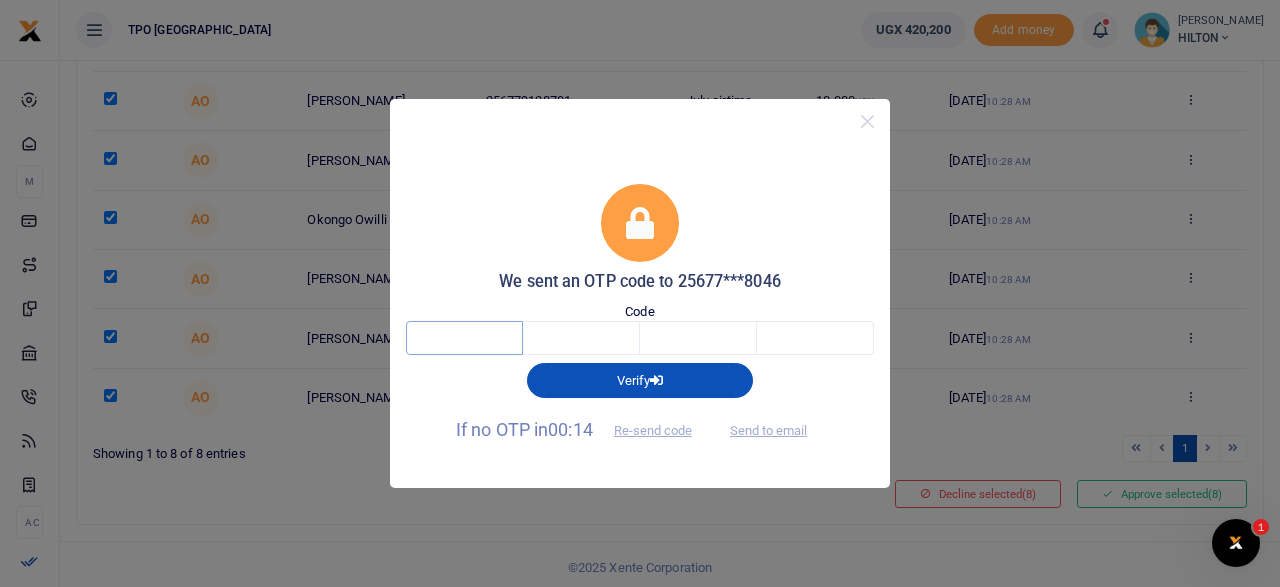 click at bounding box center [464, 338] 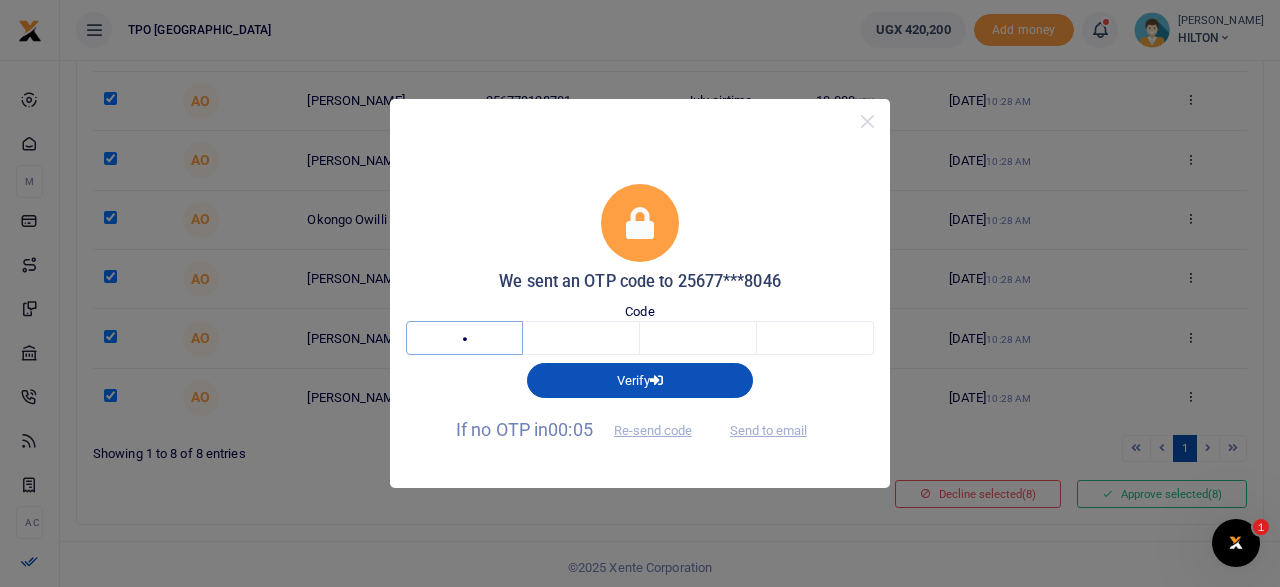 type on "5" 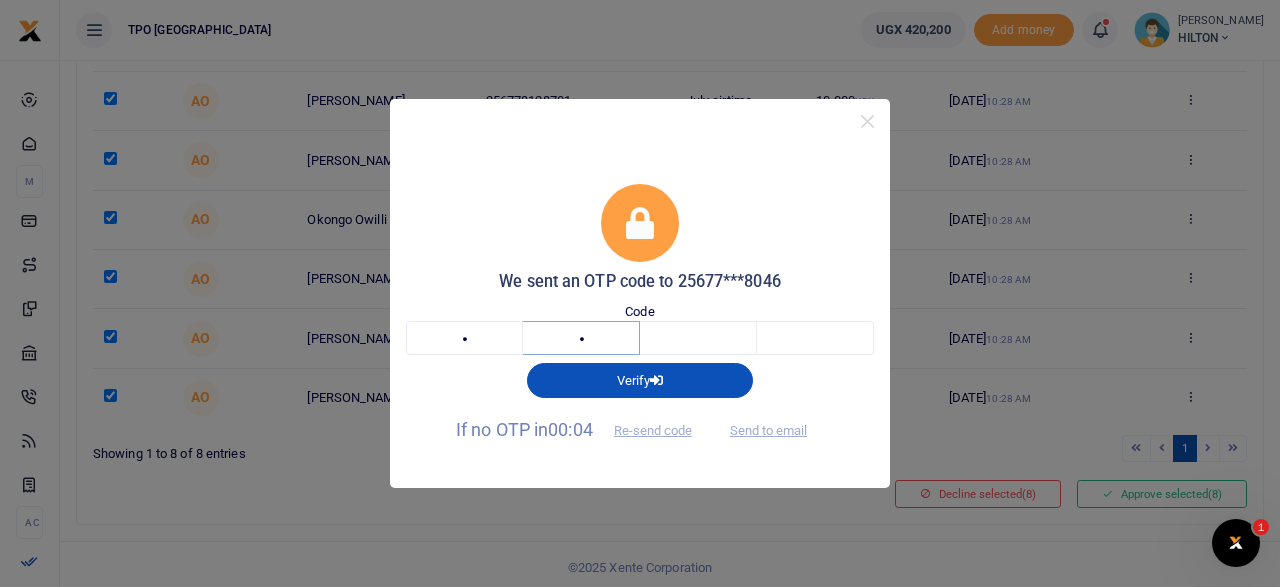 type on "2" 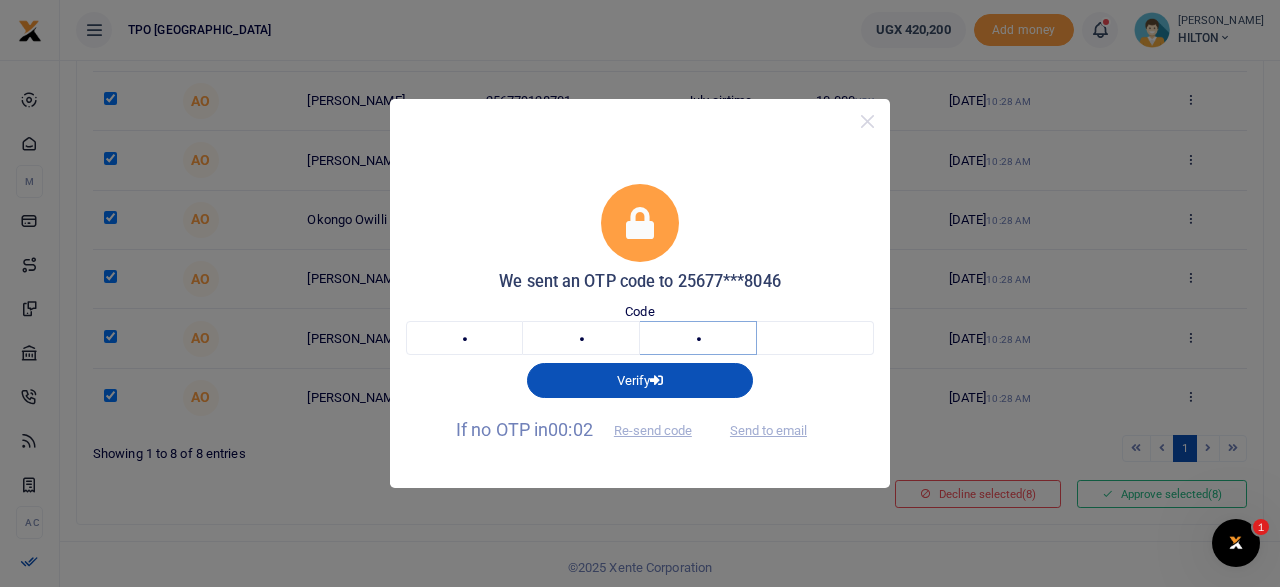 type on "8" 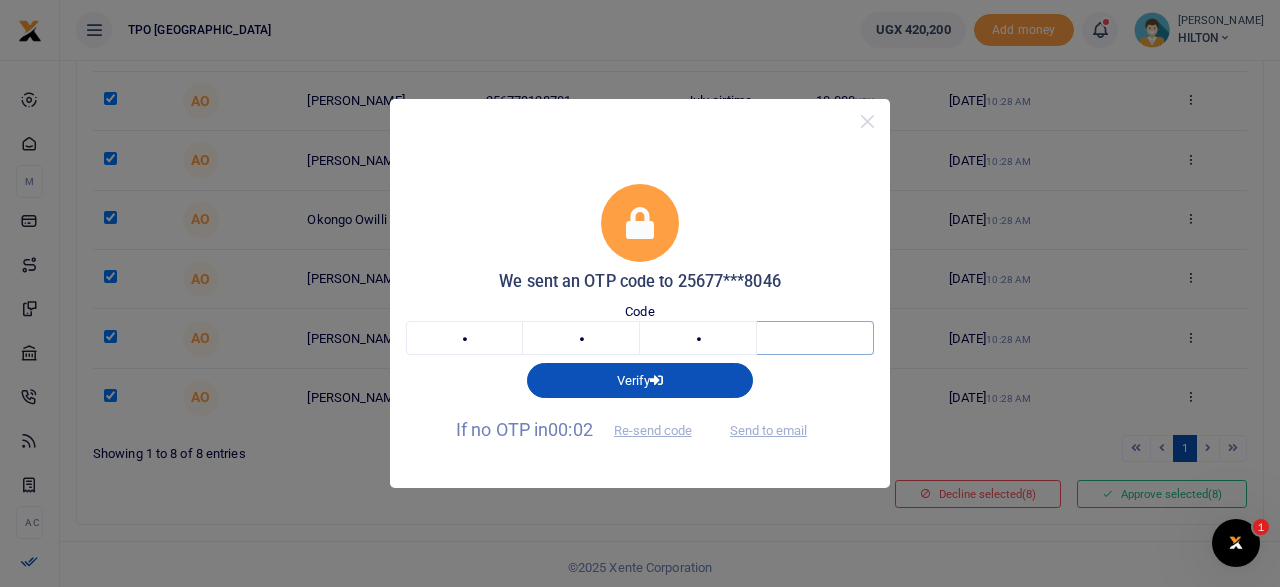 type on "3" 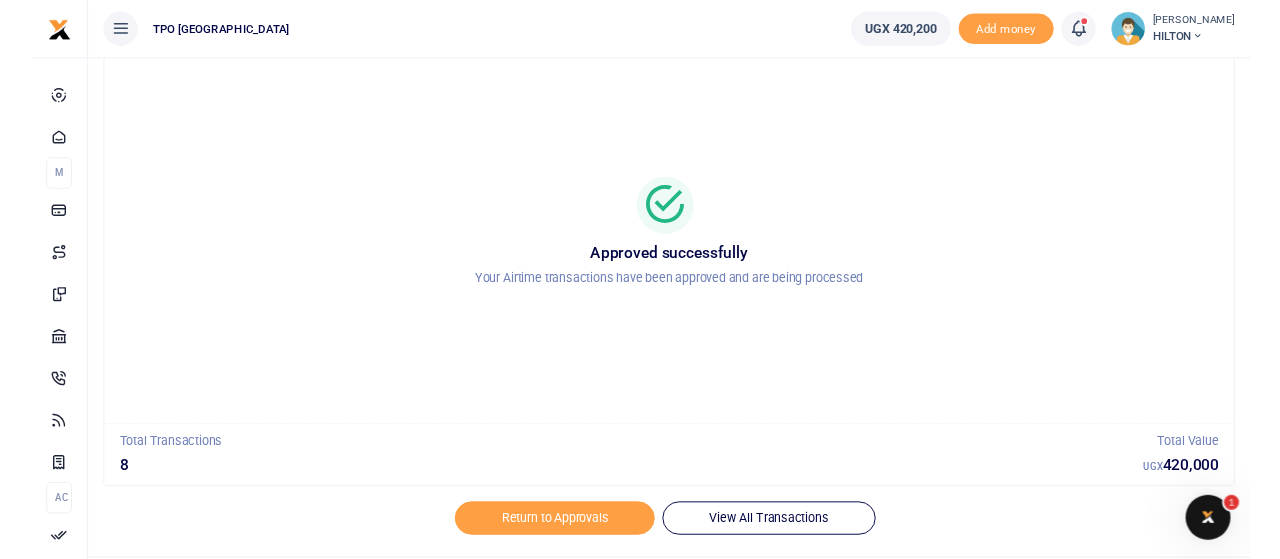 scroll, scrollTop: 0, scrollLeft: 0, axis: both 